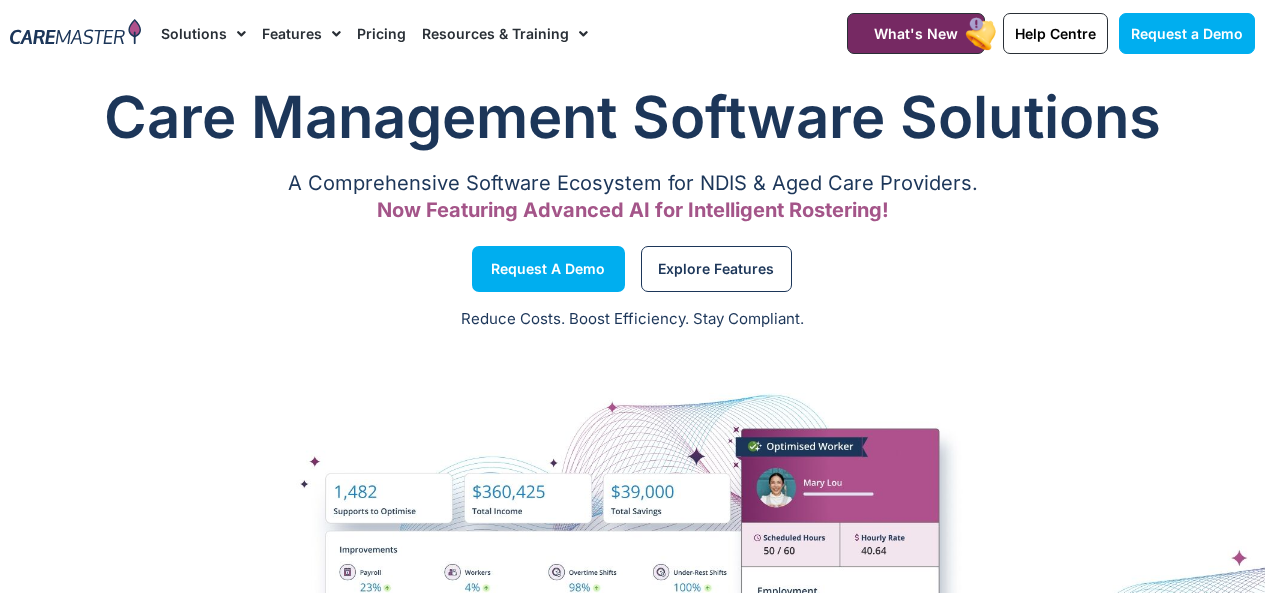 scroll, scrollTop: 0, scrollLeft: 0, axis: both 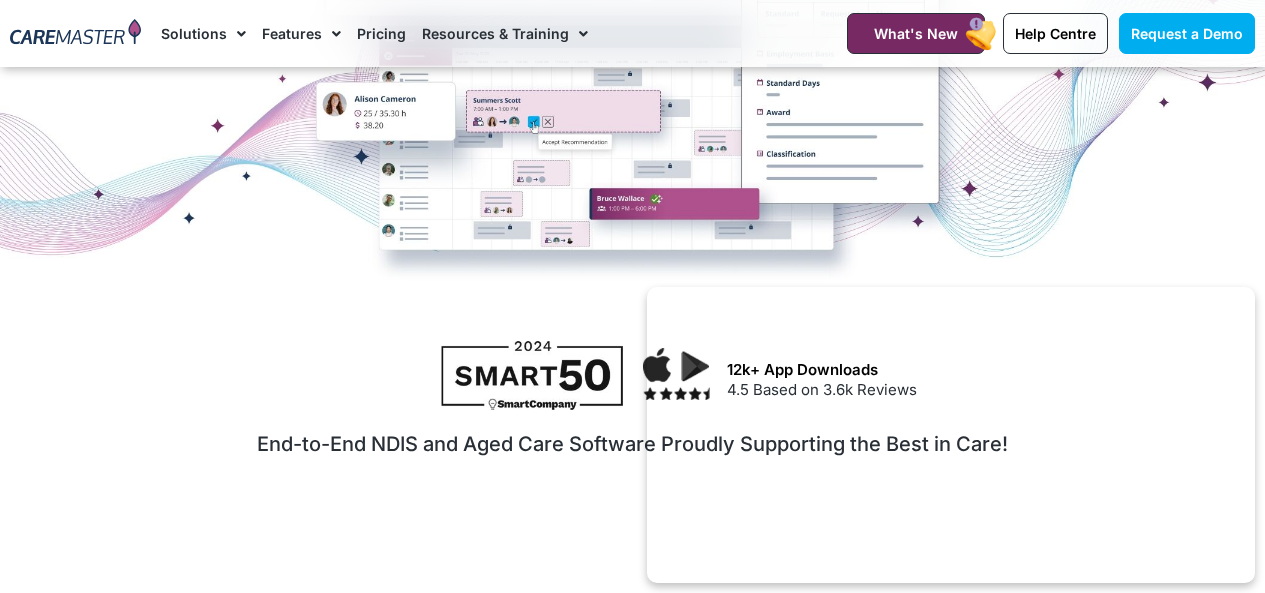 click at bounding box center (75, 33) 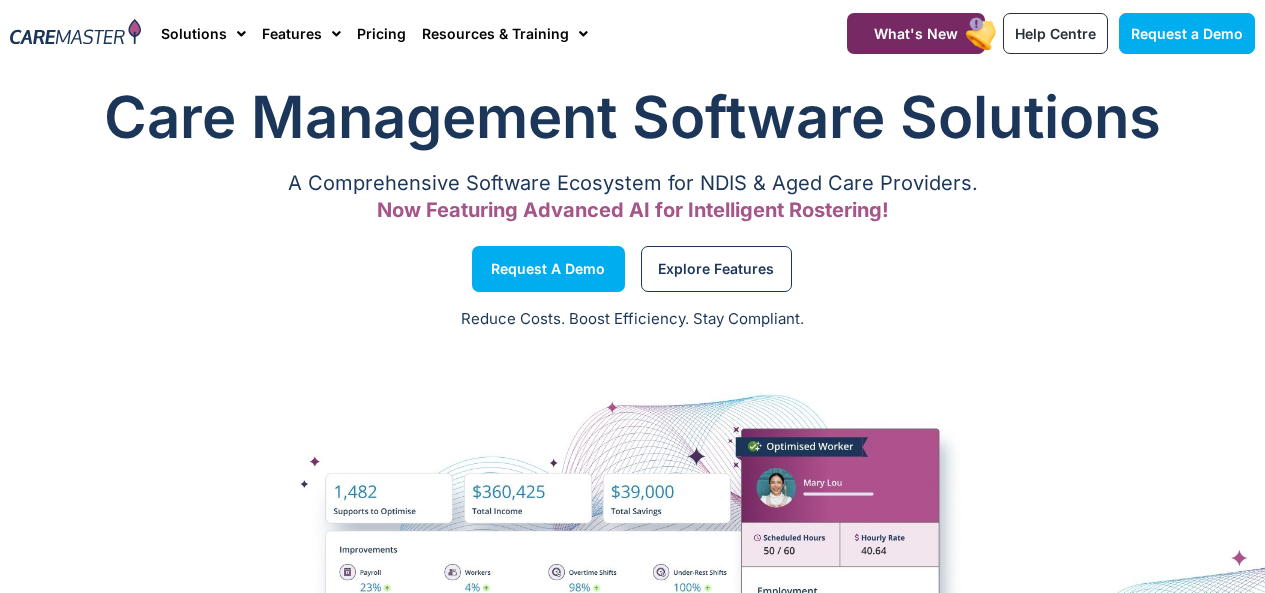 scroll, scrollTop: 0, scrollLeft: 0, axis: both 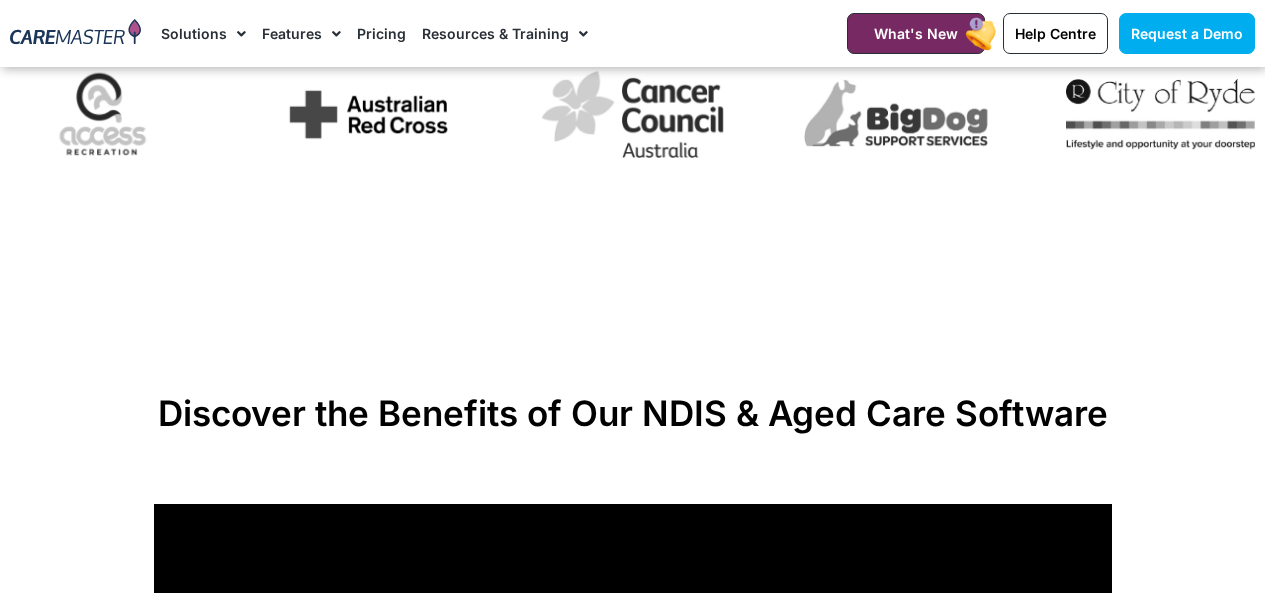 drag, startPoint x: 1251, startPoint y: 307, endPoint x: 735, endPoint y: 219, distance: 523.4501 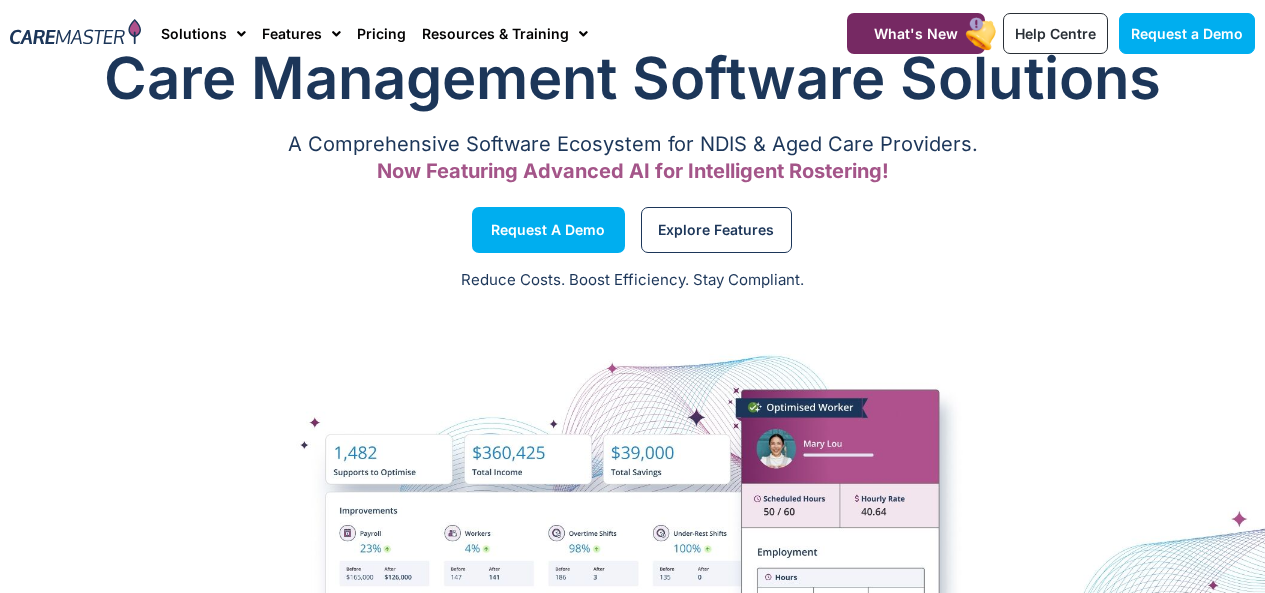 scroll, scrollTop: 0, scrollLeft: 0, axis: both 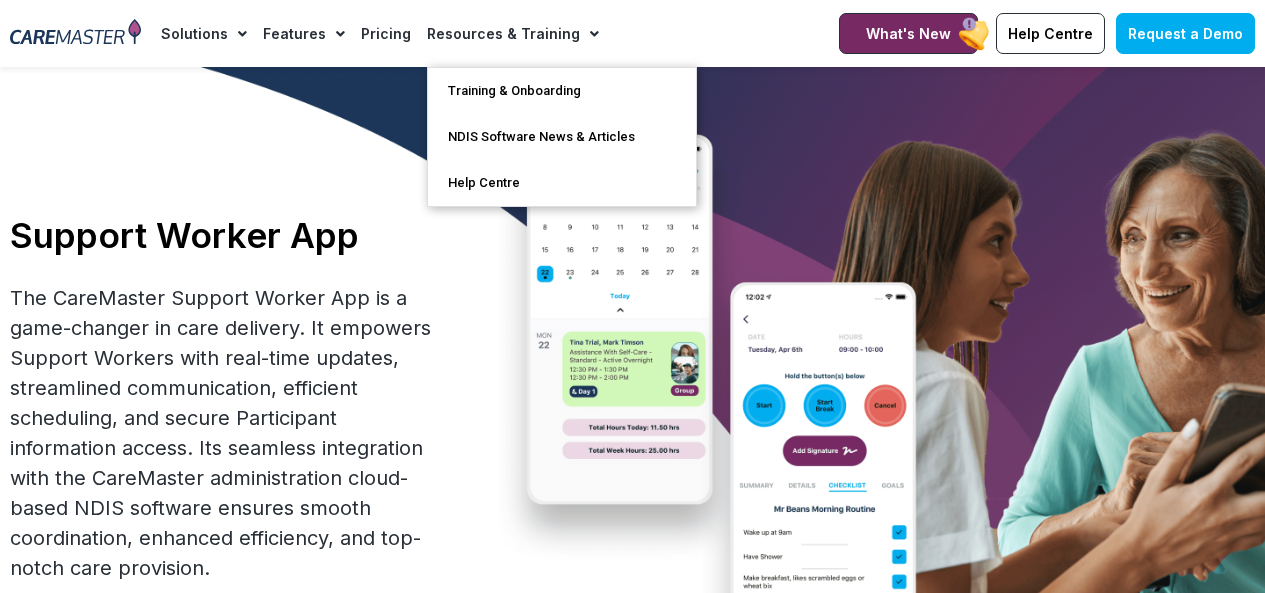 click 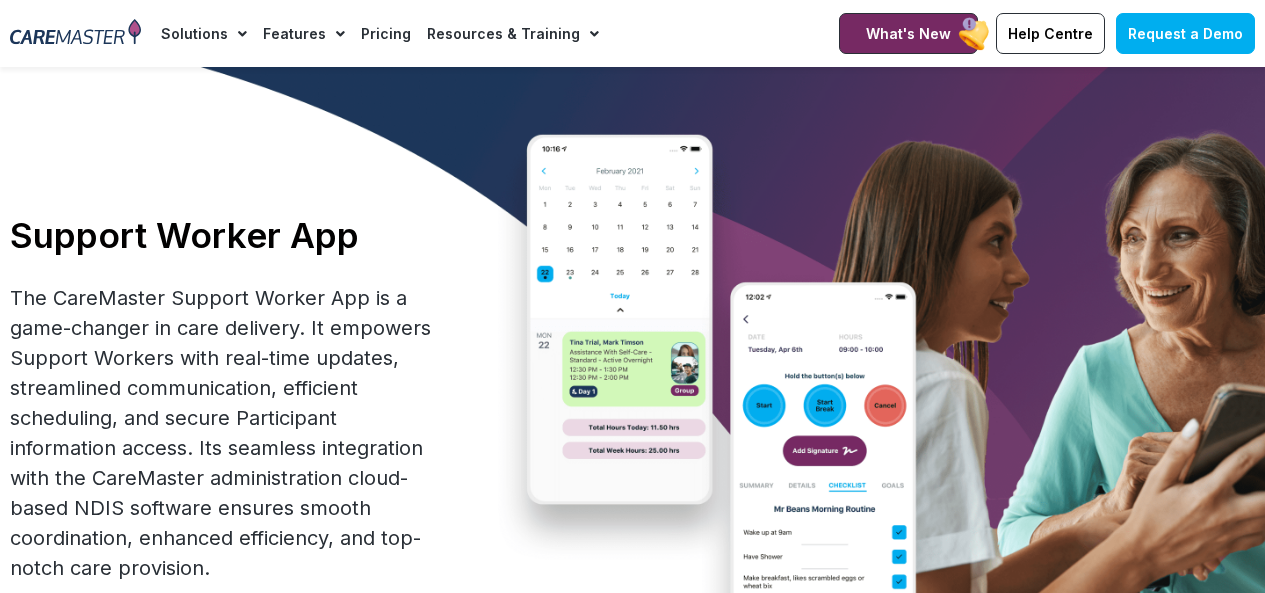 click 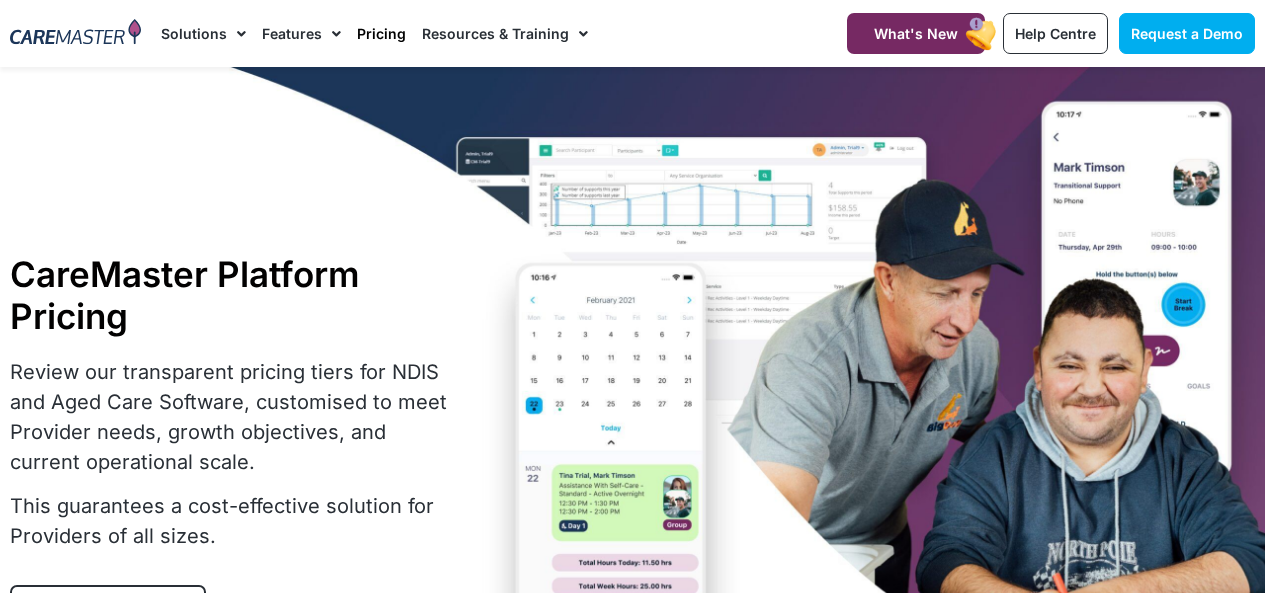 scroll, scrollTop: 0, scrollLeft: 0, axis: both 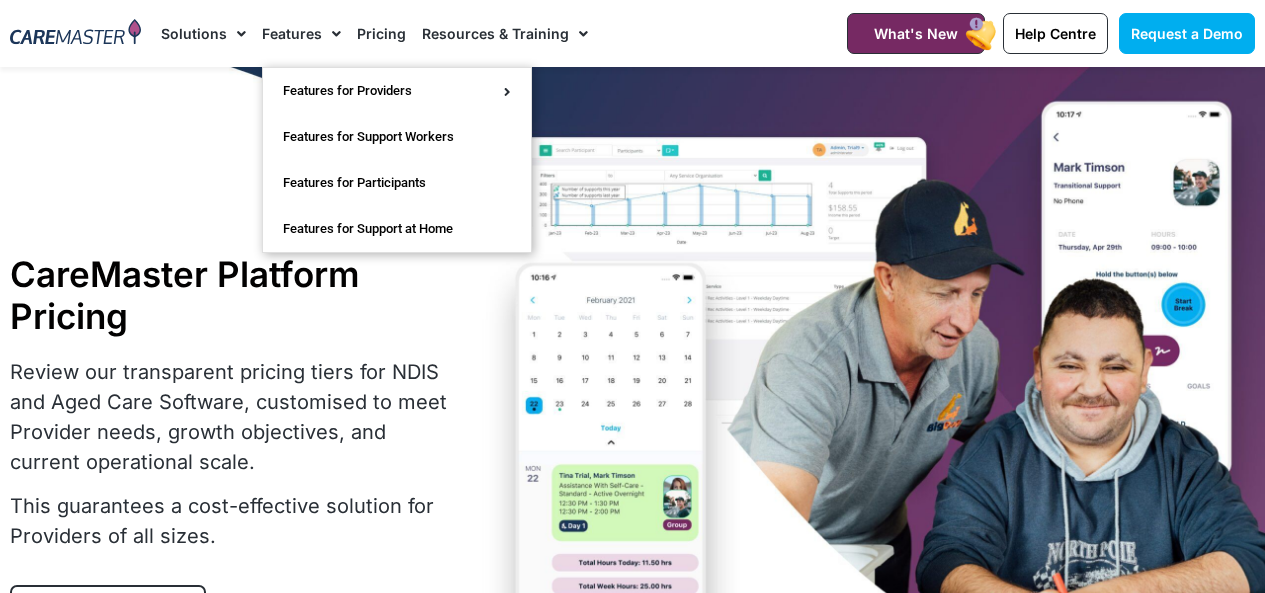 click on "Features" 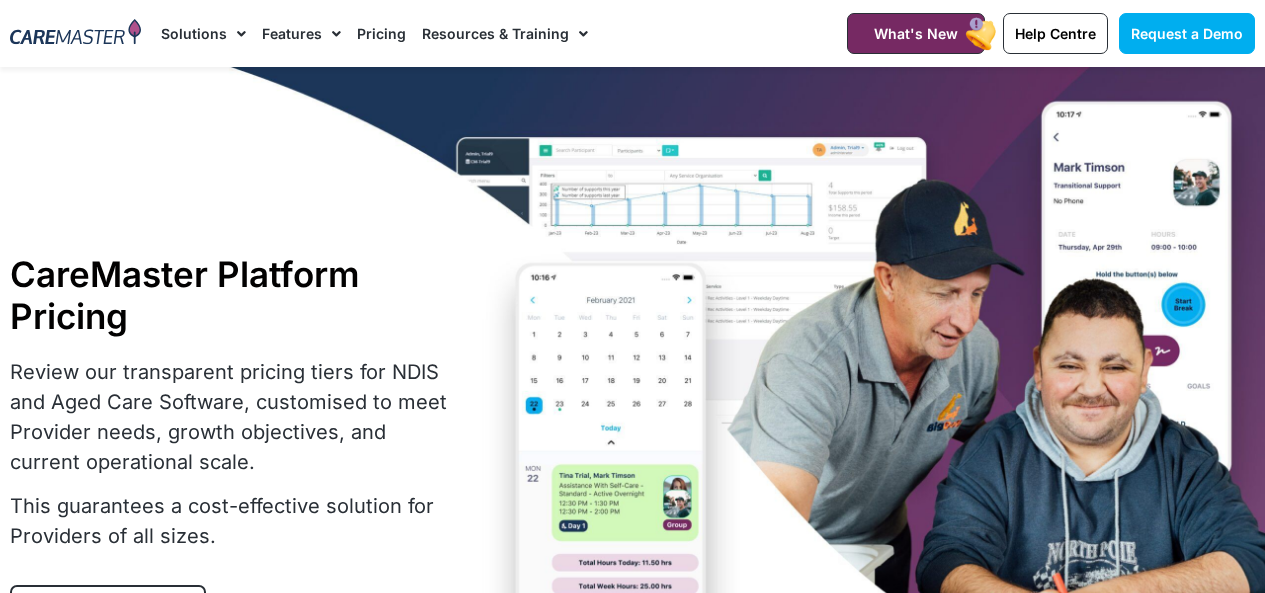 click on "Features" 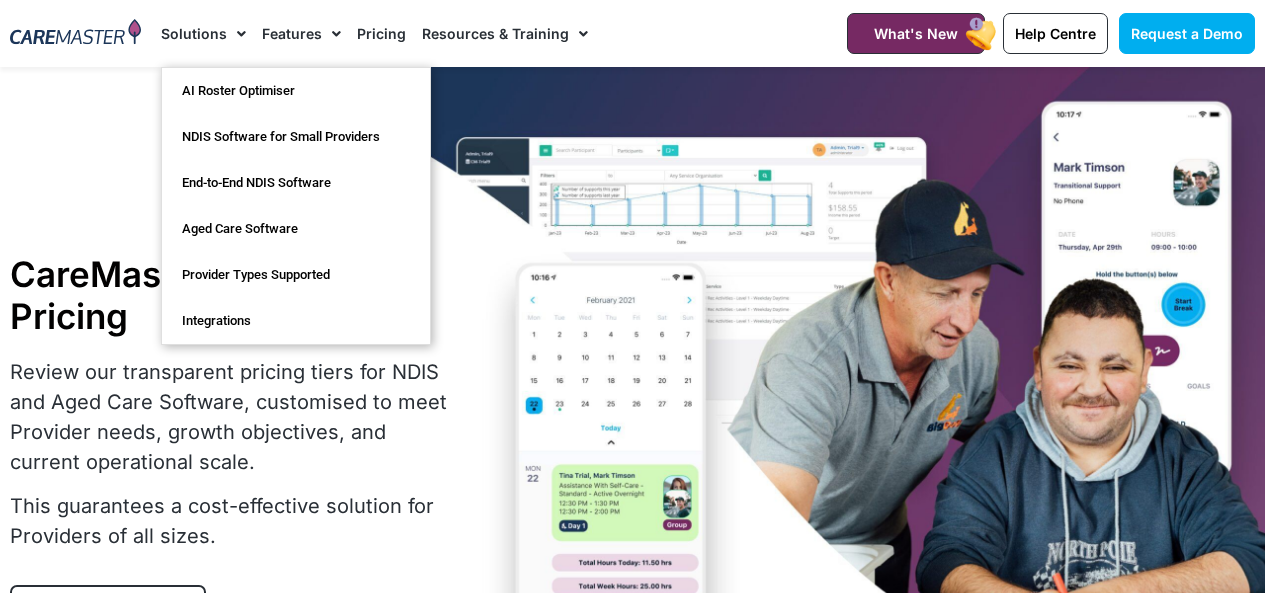 click on "Solutions" 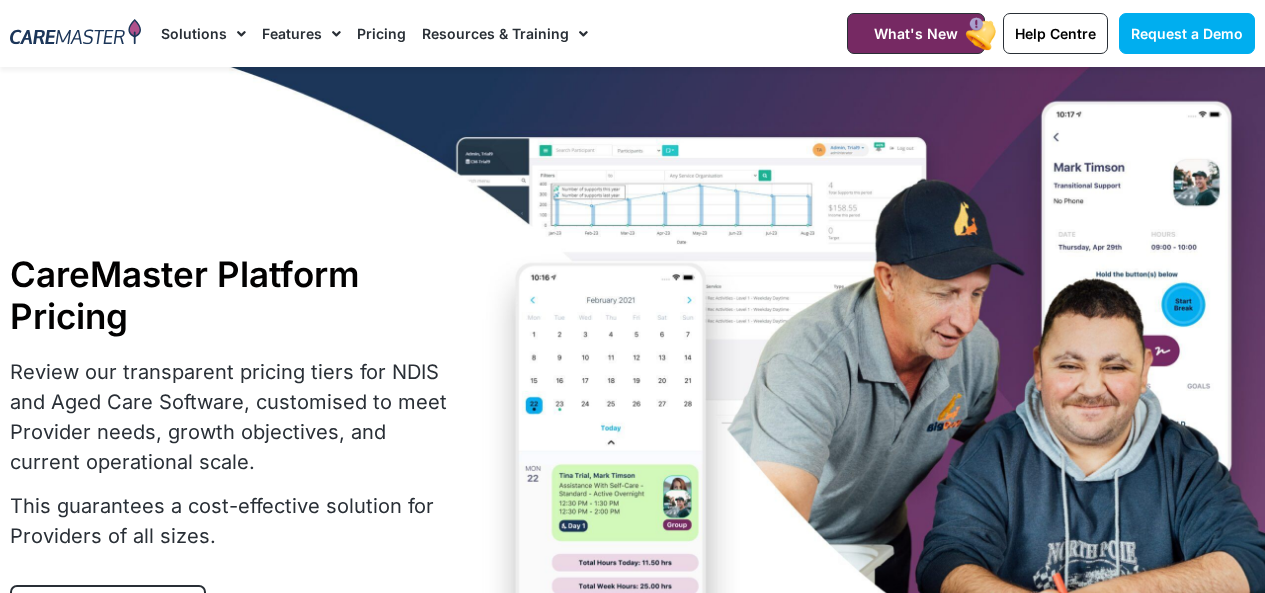 click on "Solutions" 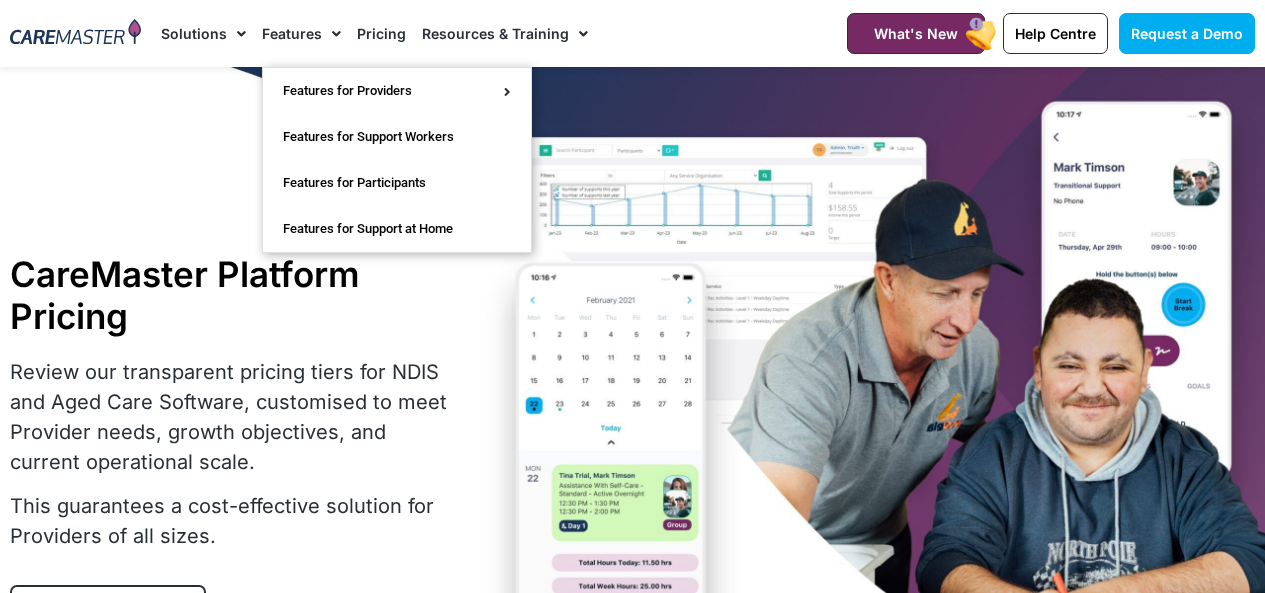 click on "Features" 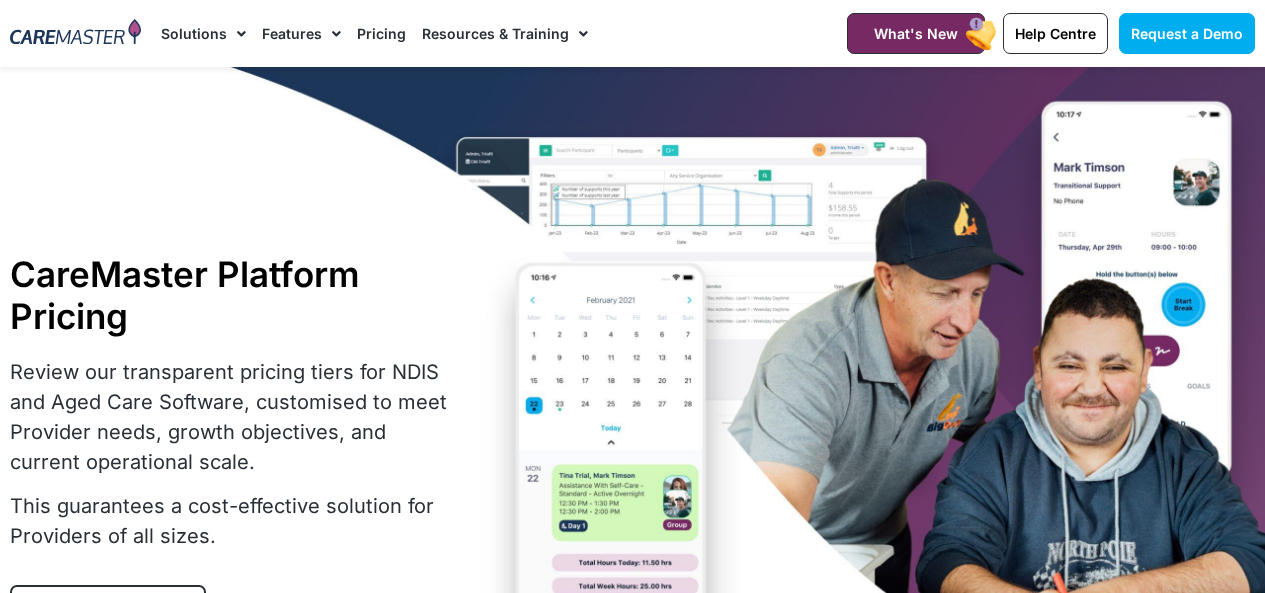 click on "Features" 